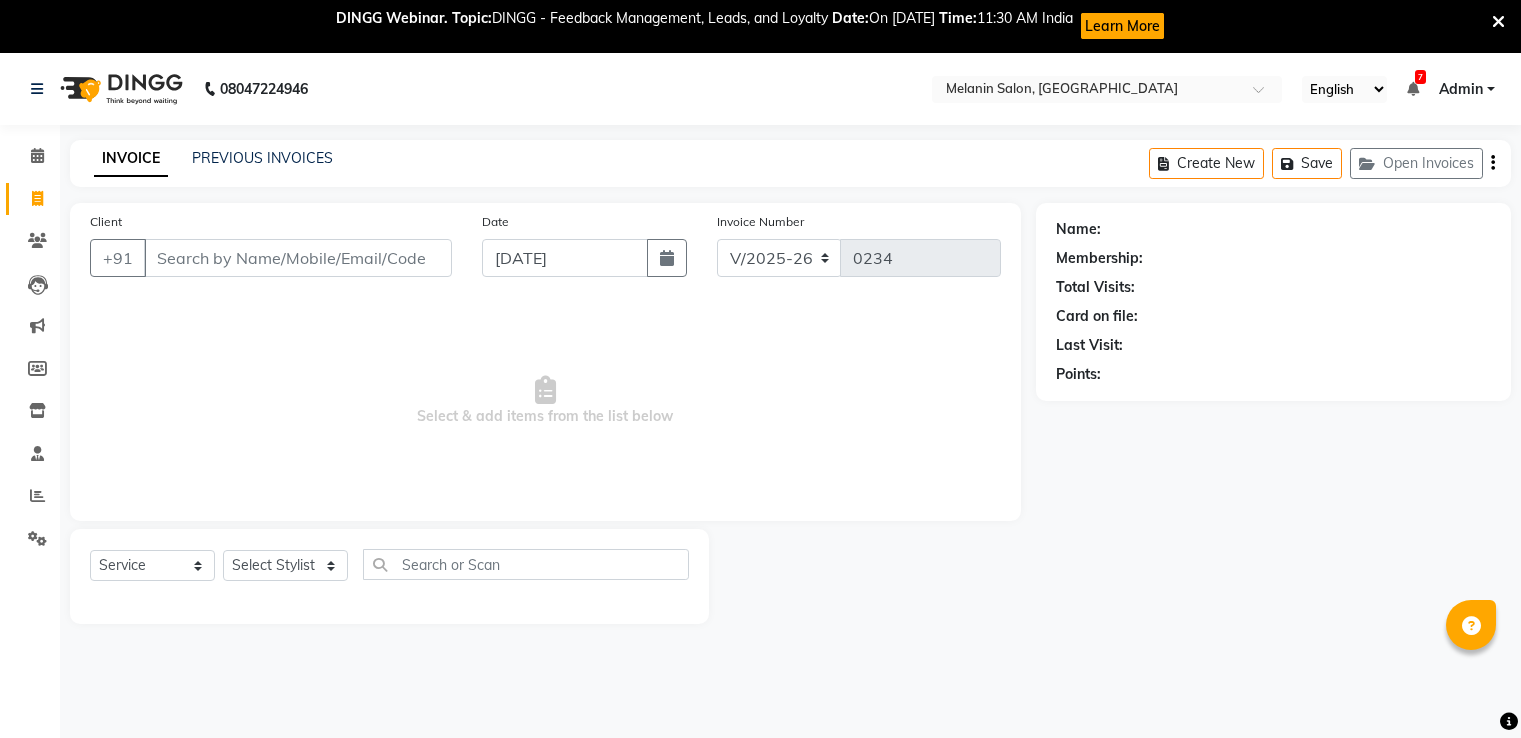 select on "6804" 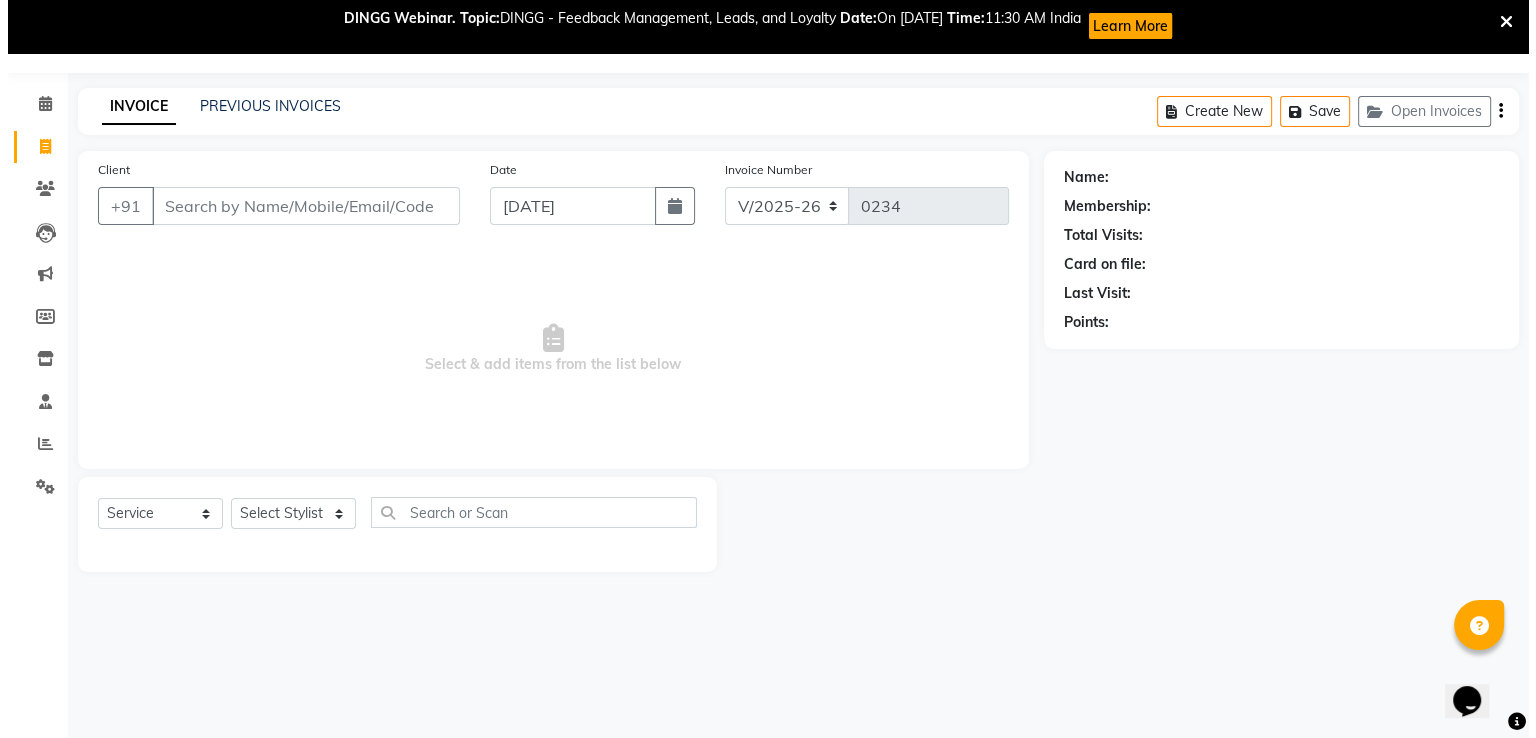 scroll, scrollTop: 0, scrollLeft: 0, axis: both 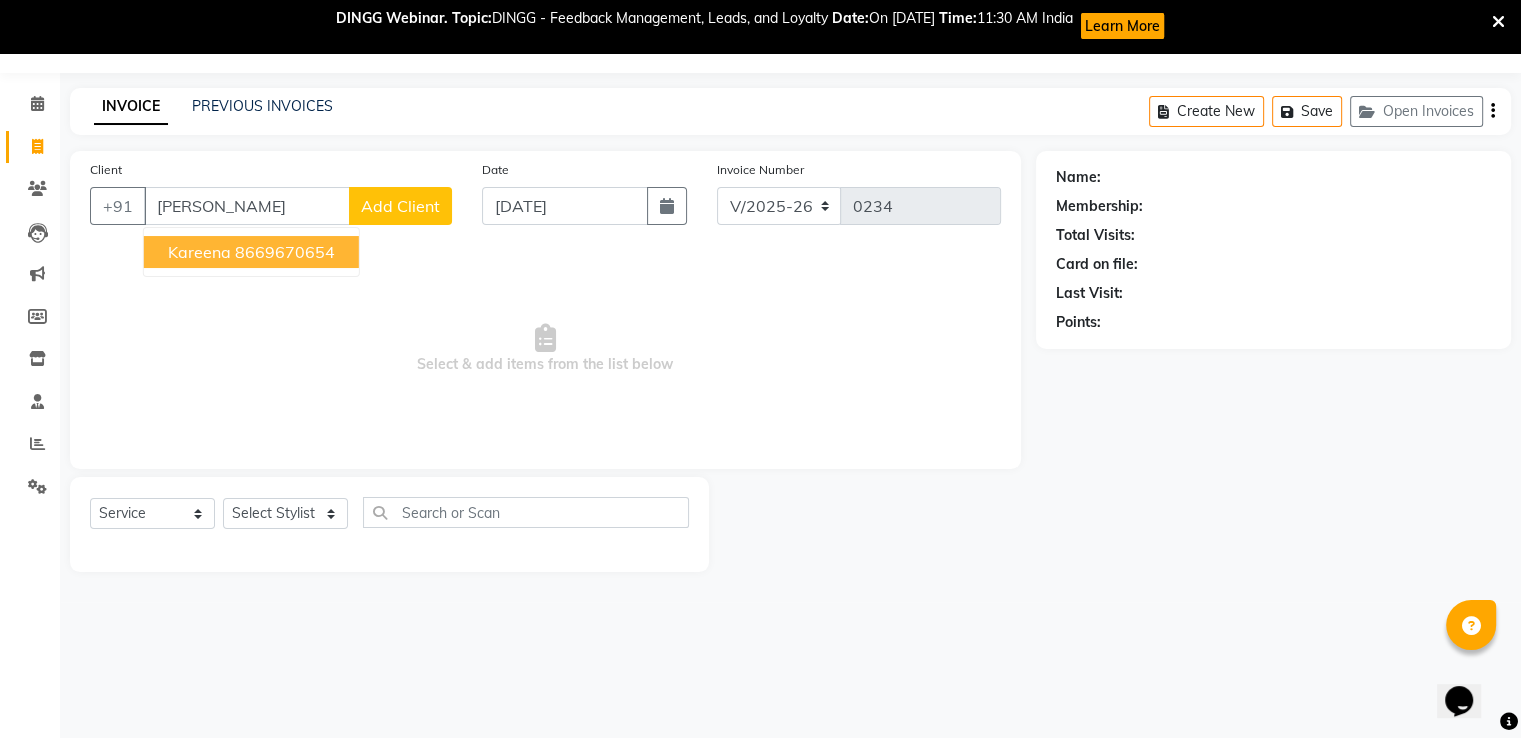 click on "8669670654" at bounding box center (285, 252) 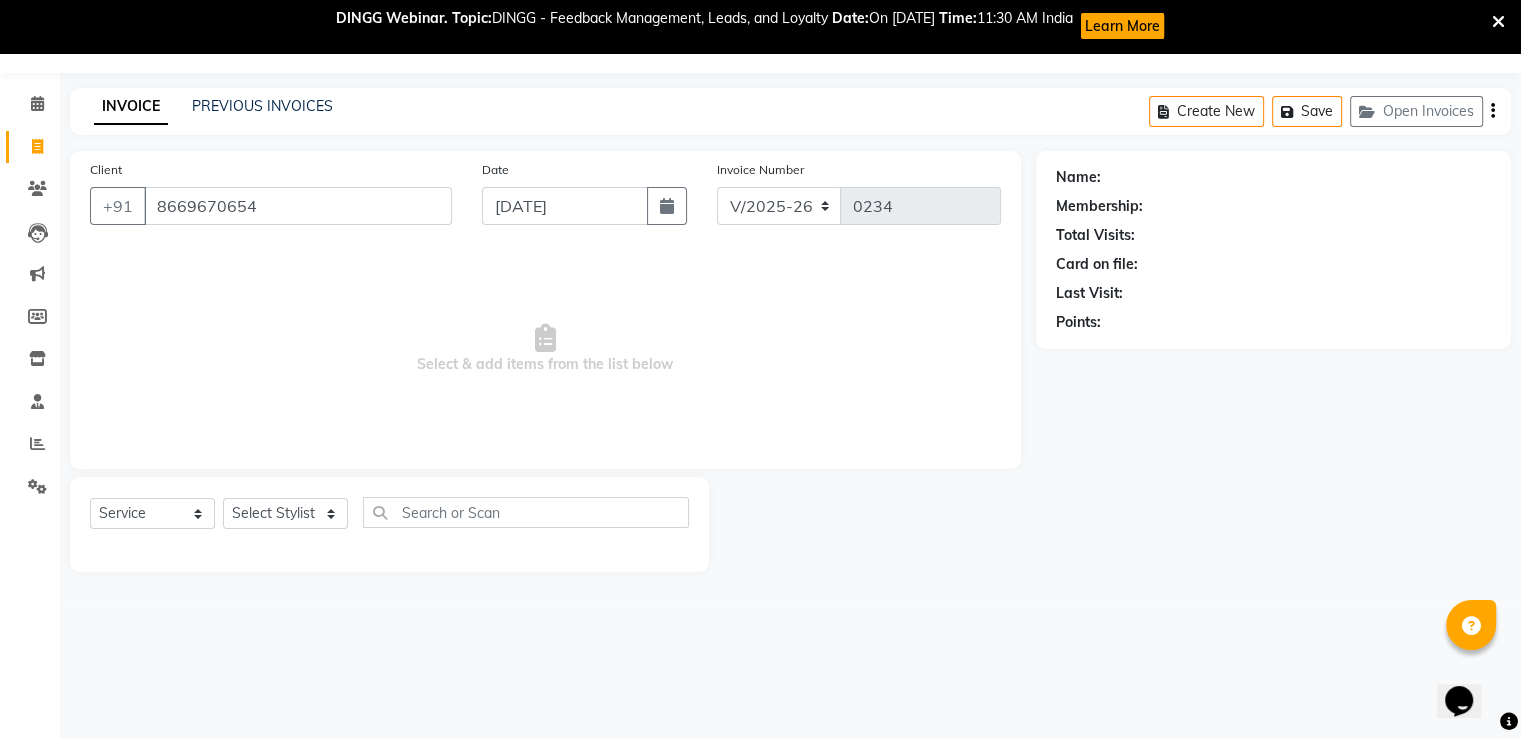 type on "8669670654" 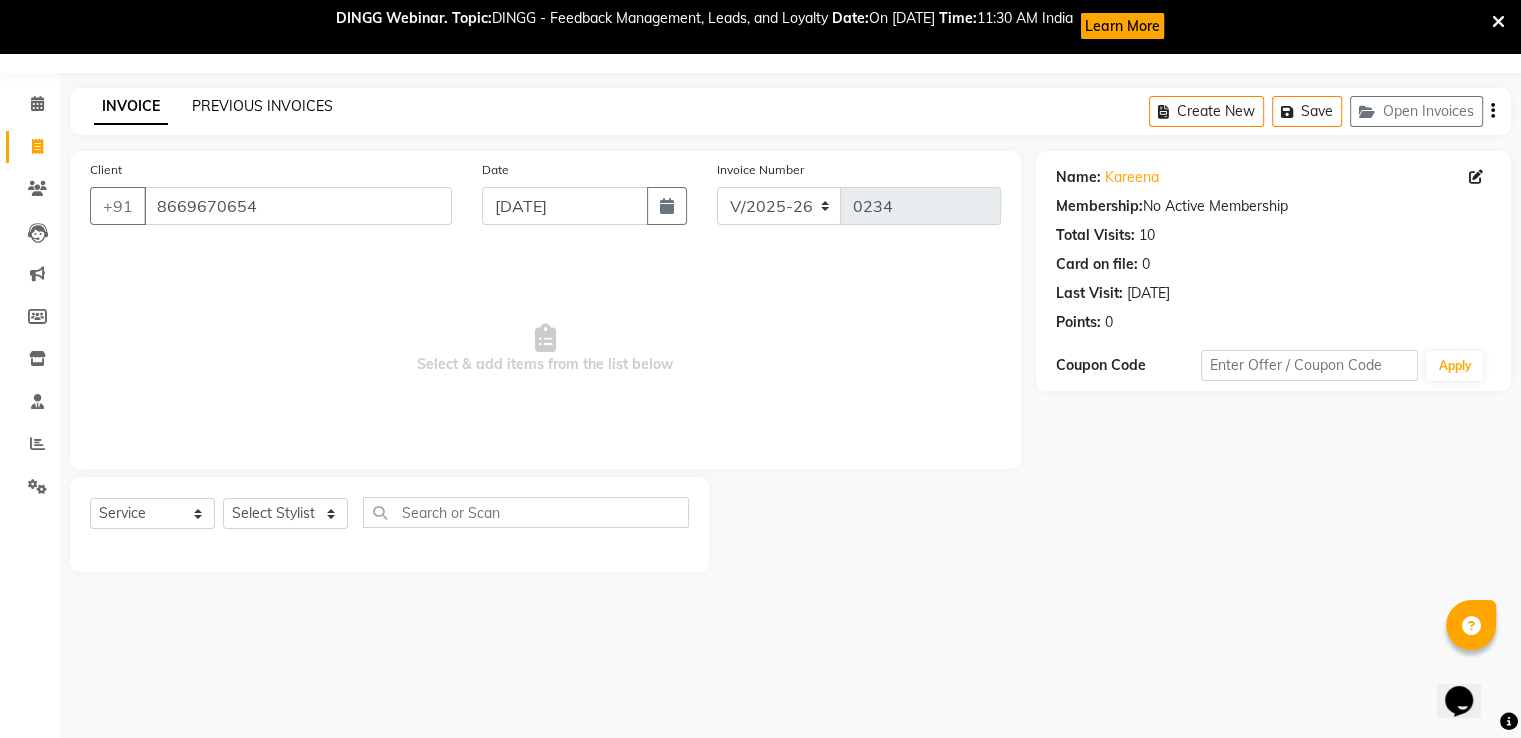 click on "PREVIOUS INVOICES" 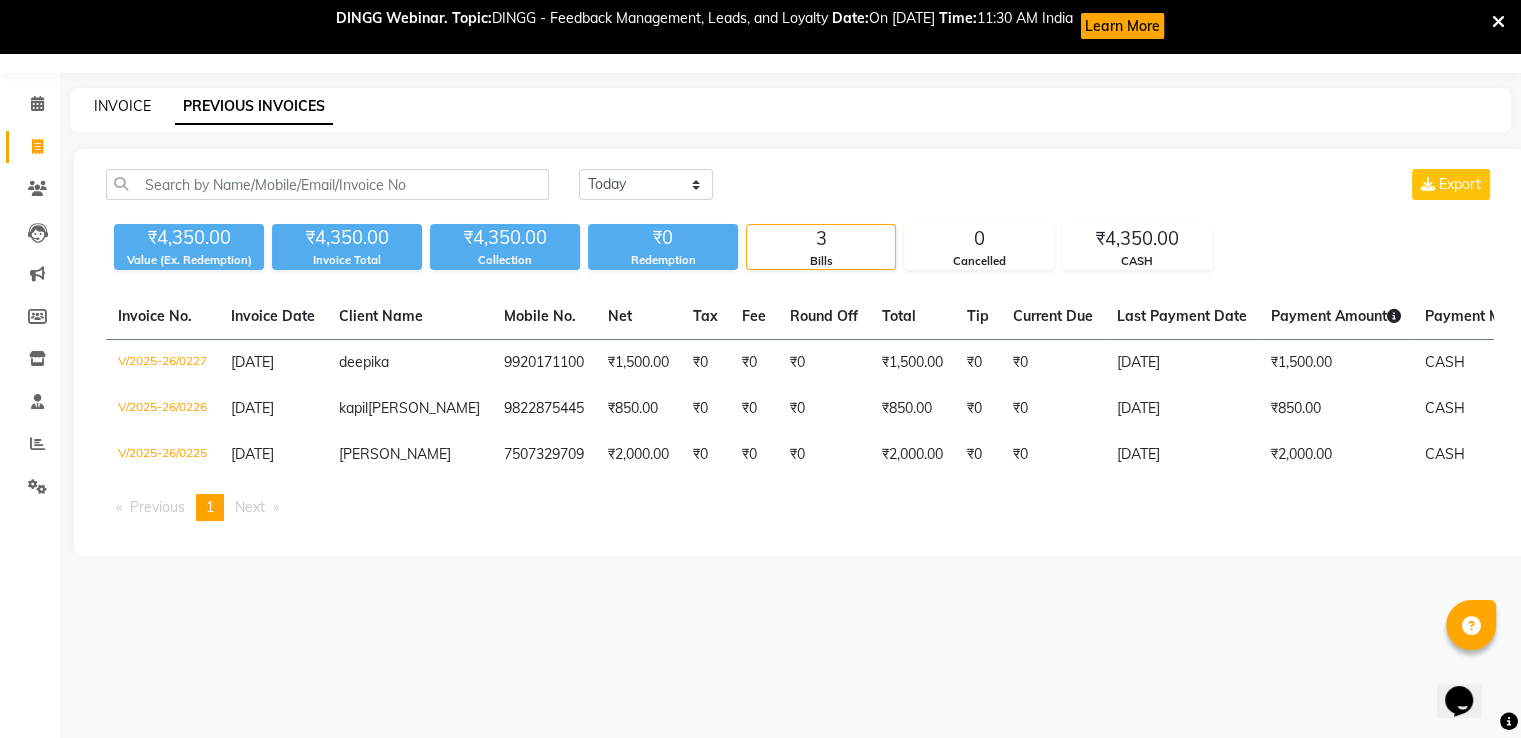 click on "INVOICE" 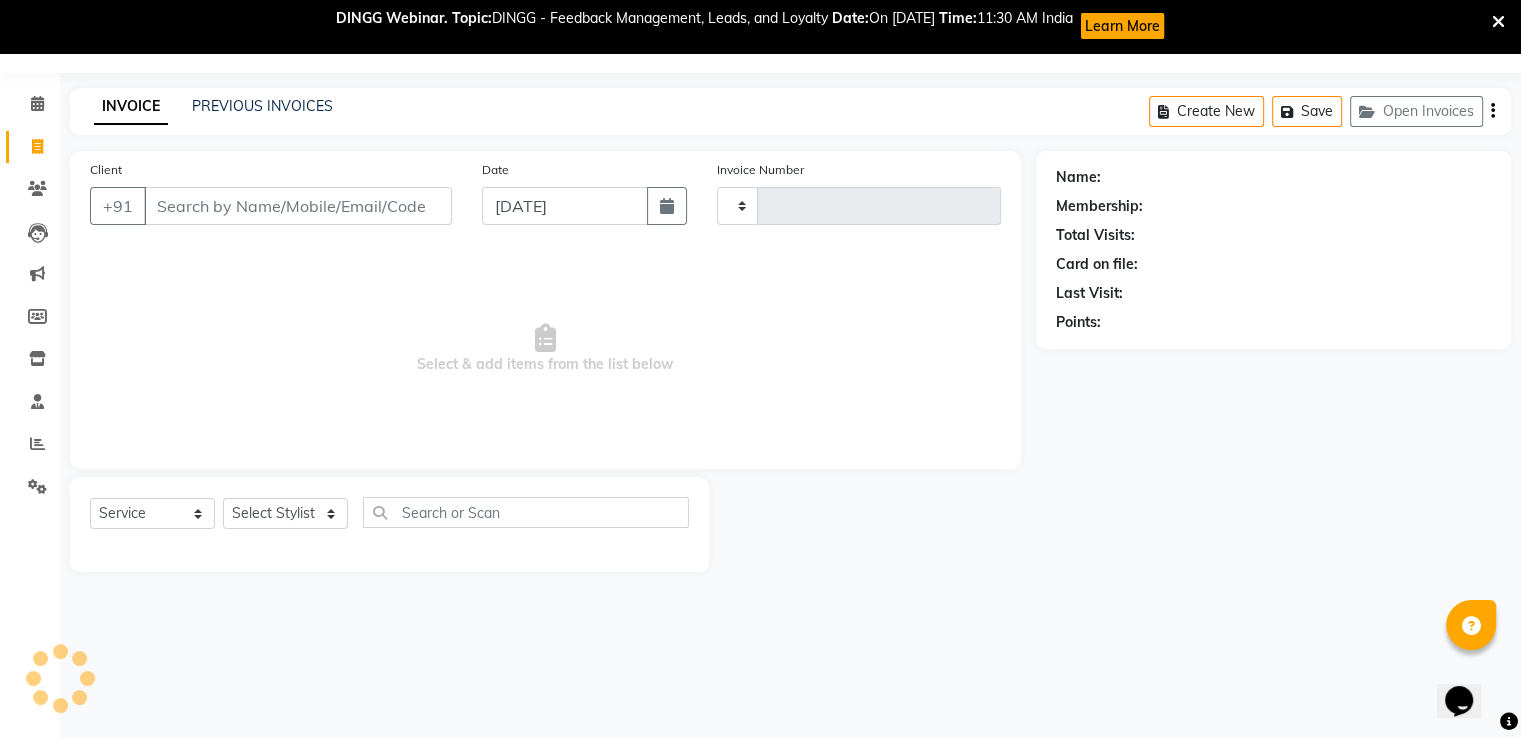 type on "0234" 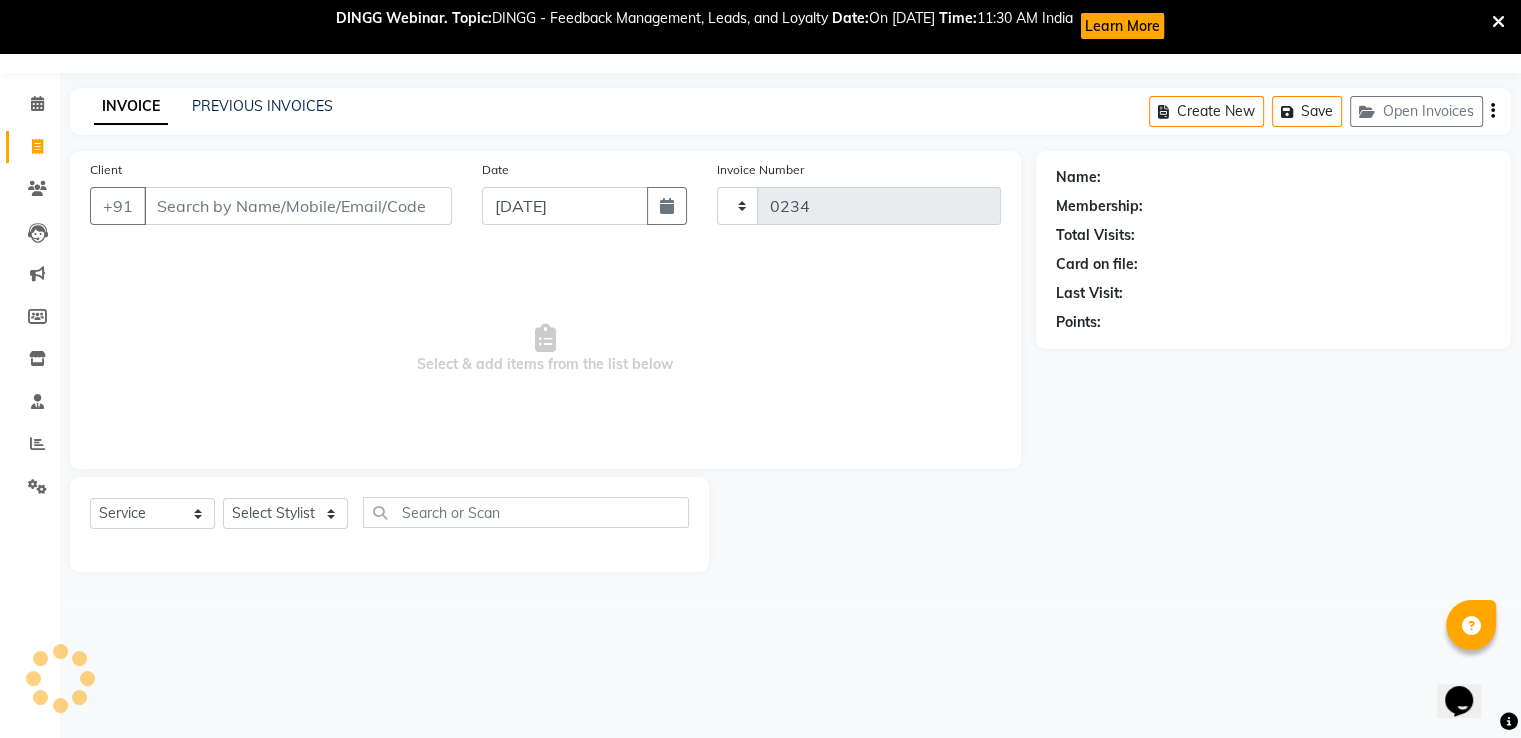 select on "6804" 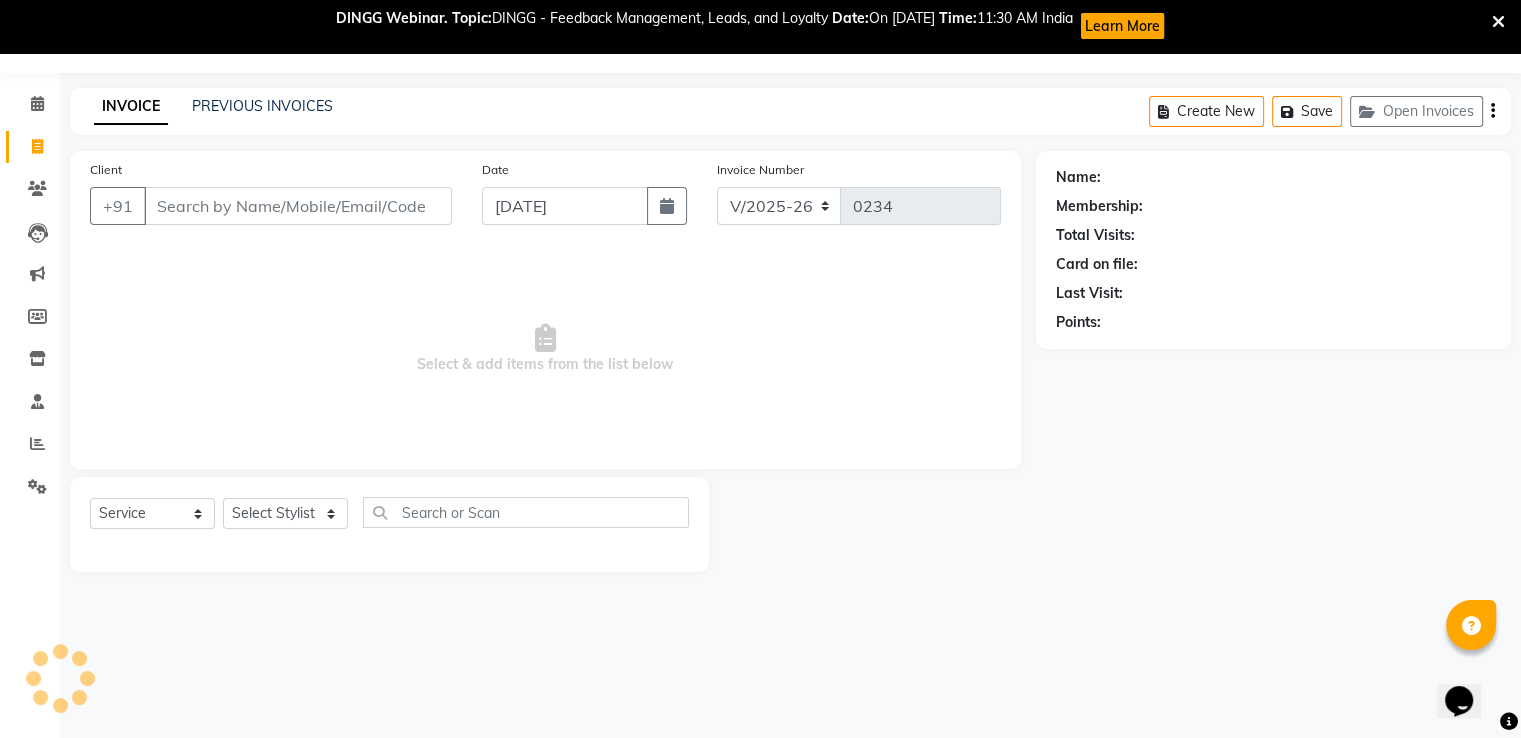 click on "Client" at bounding box center [298, 206] 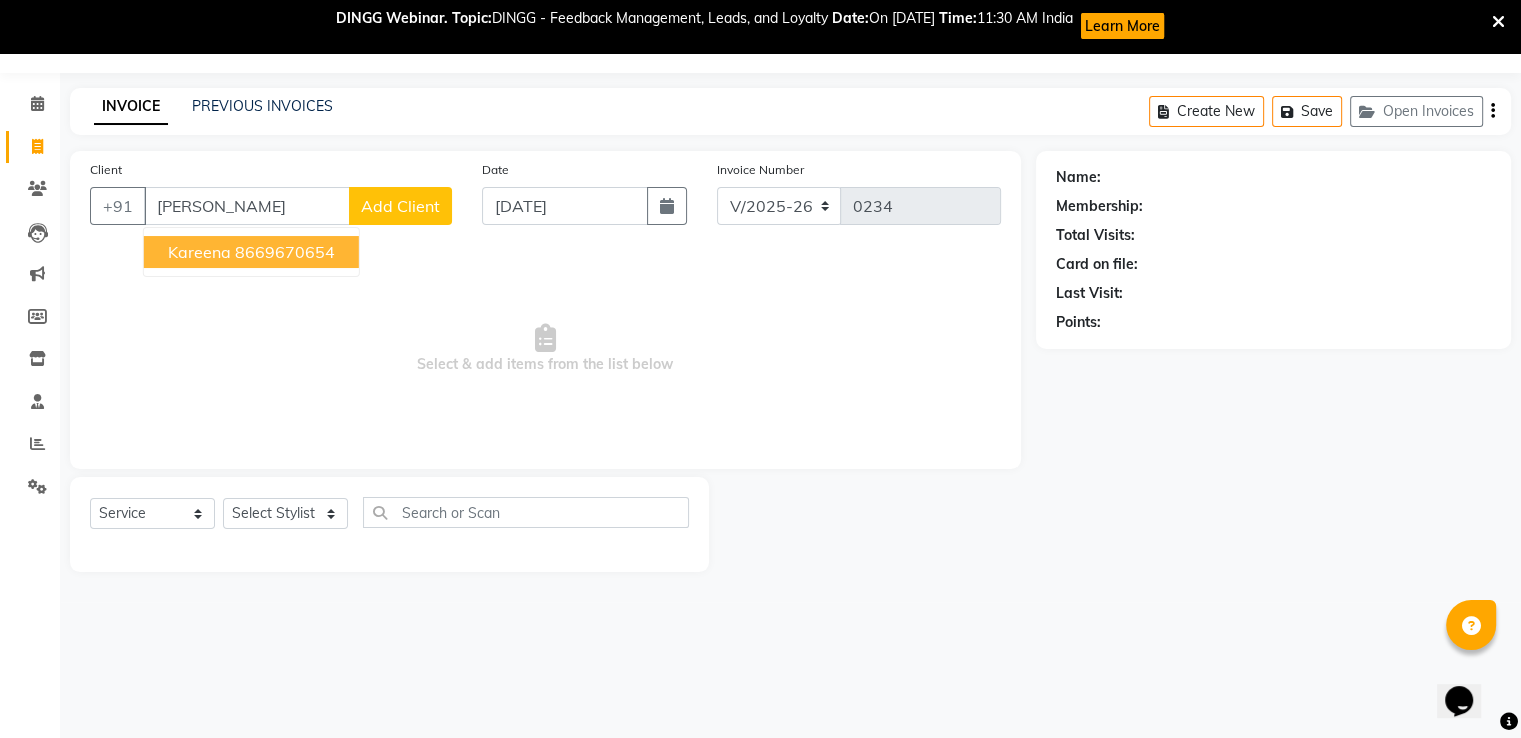 click on "Kareena  8669670654" at bounding box center (251, 252) 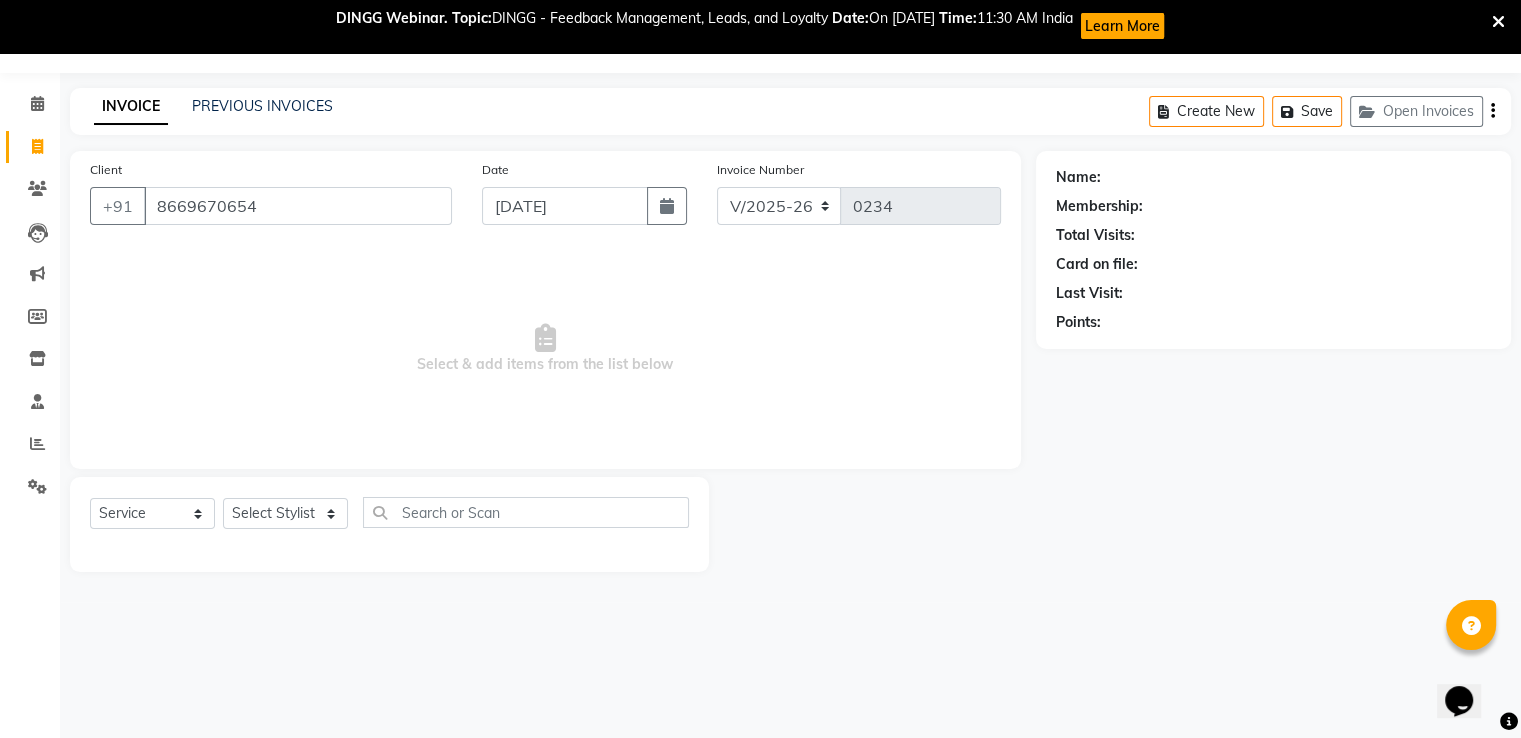 type on "8669670654" 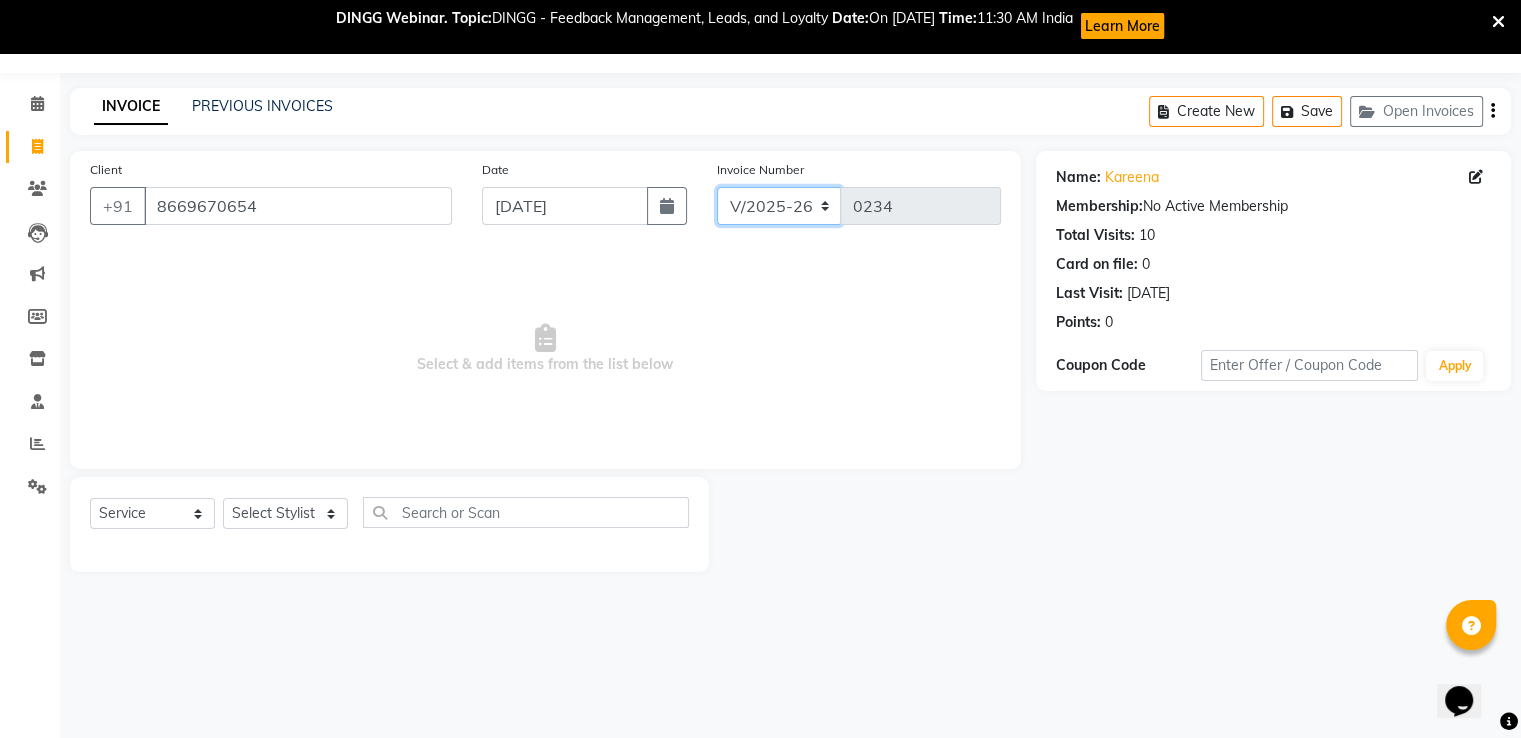 click on "V/2025 V/2025-26" 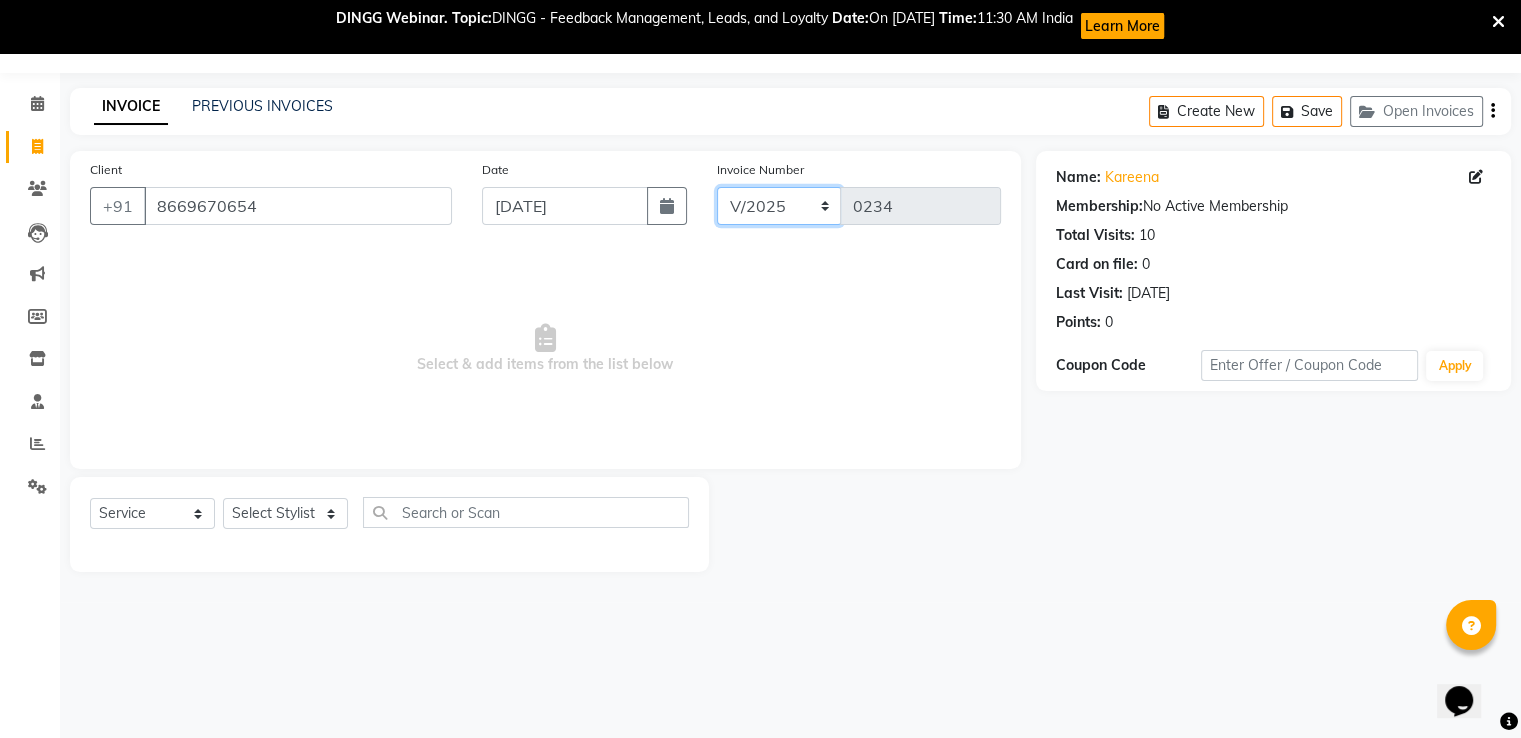 click on "V/2025 V/2025-26" 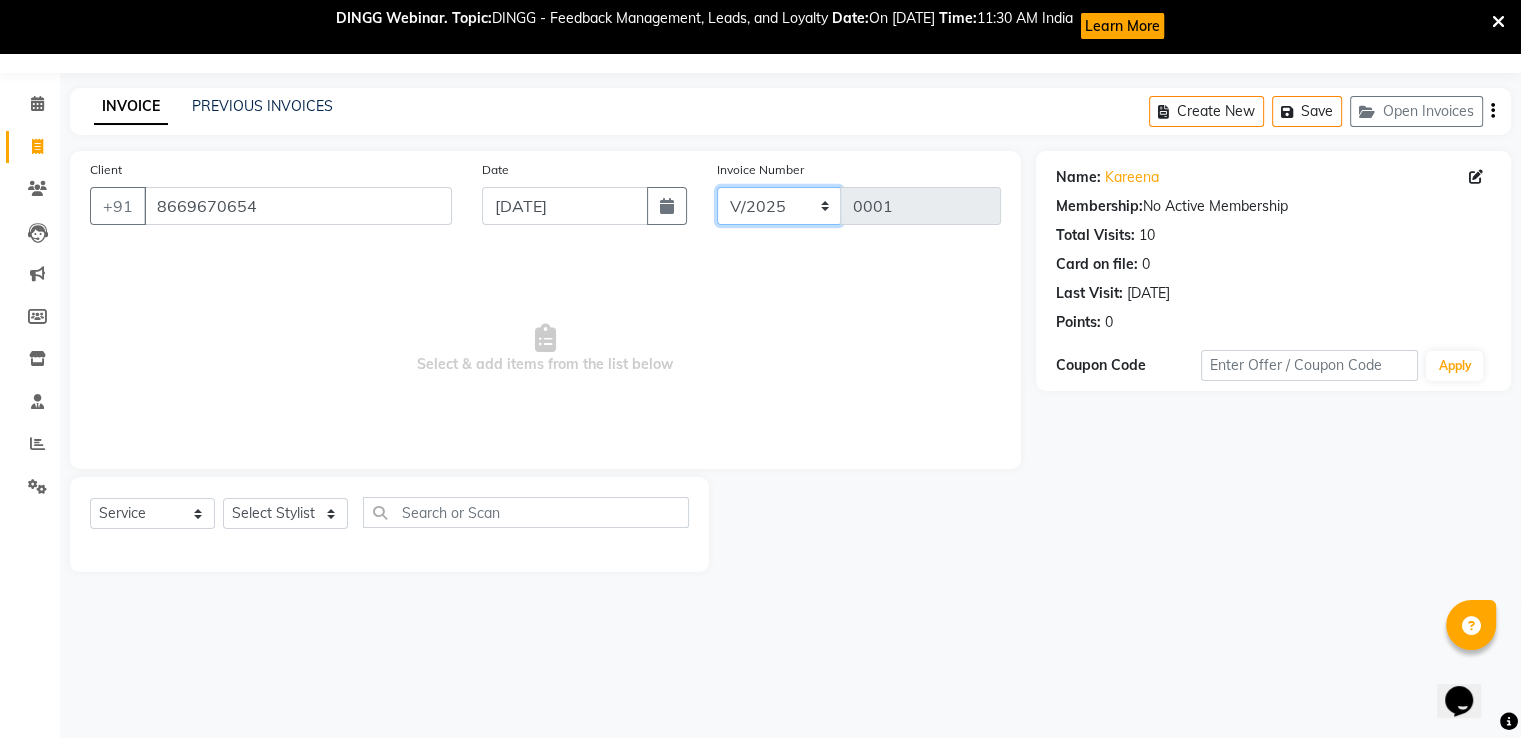 drag, startPoint x: 817, startPoint y: 202, endPoint x: 830, endPoint y: 210, distance: 15.264338 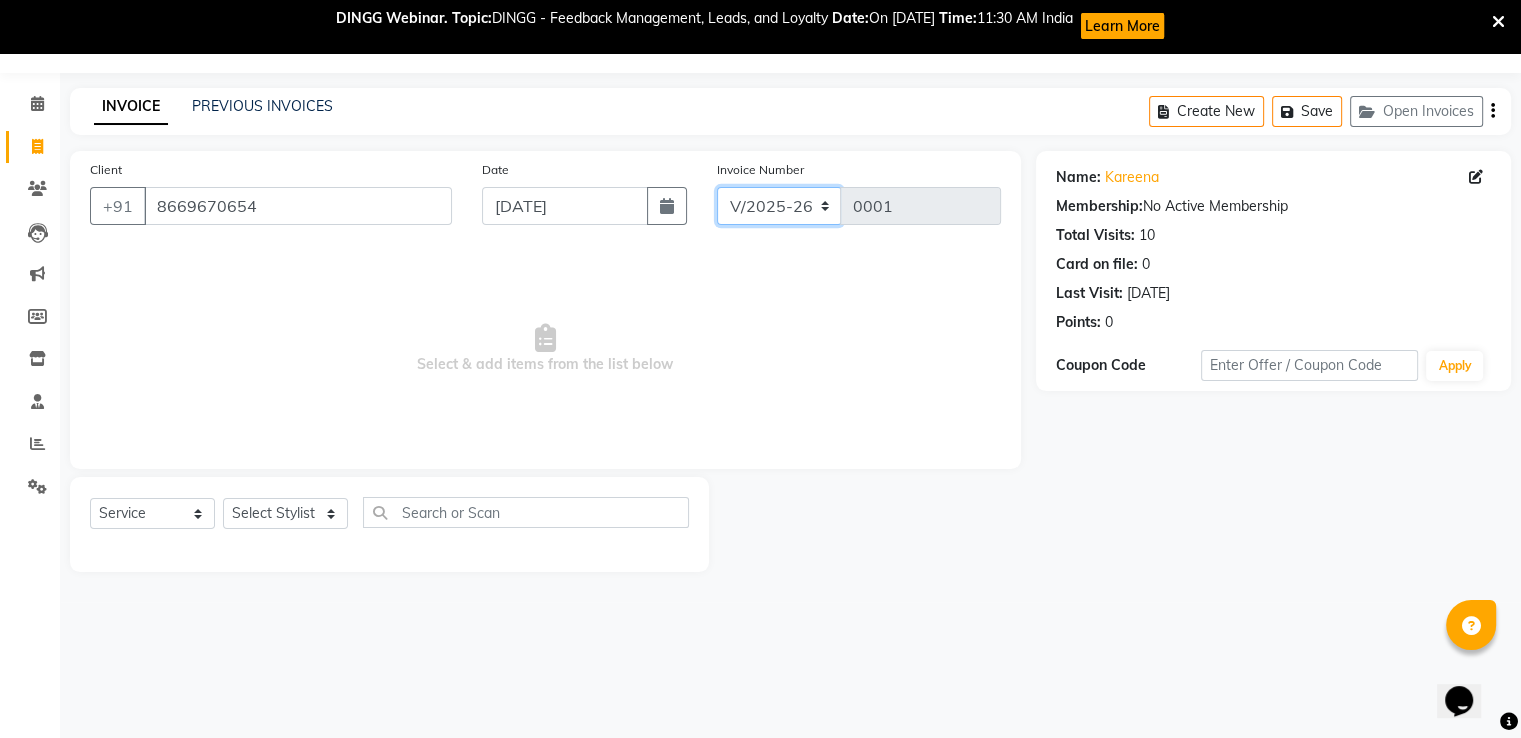 click on "V/2025 V/2025-26" 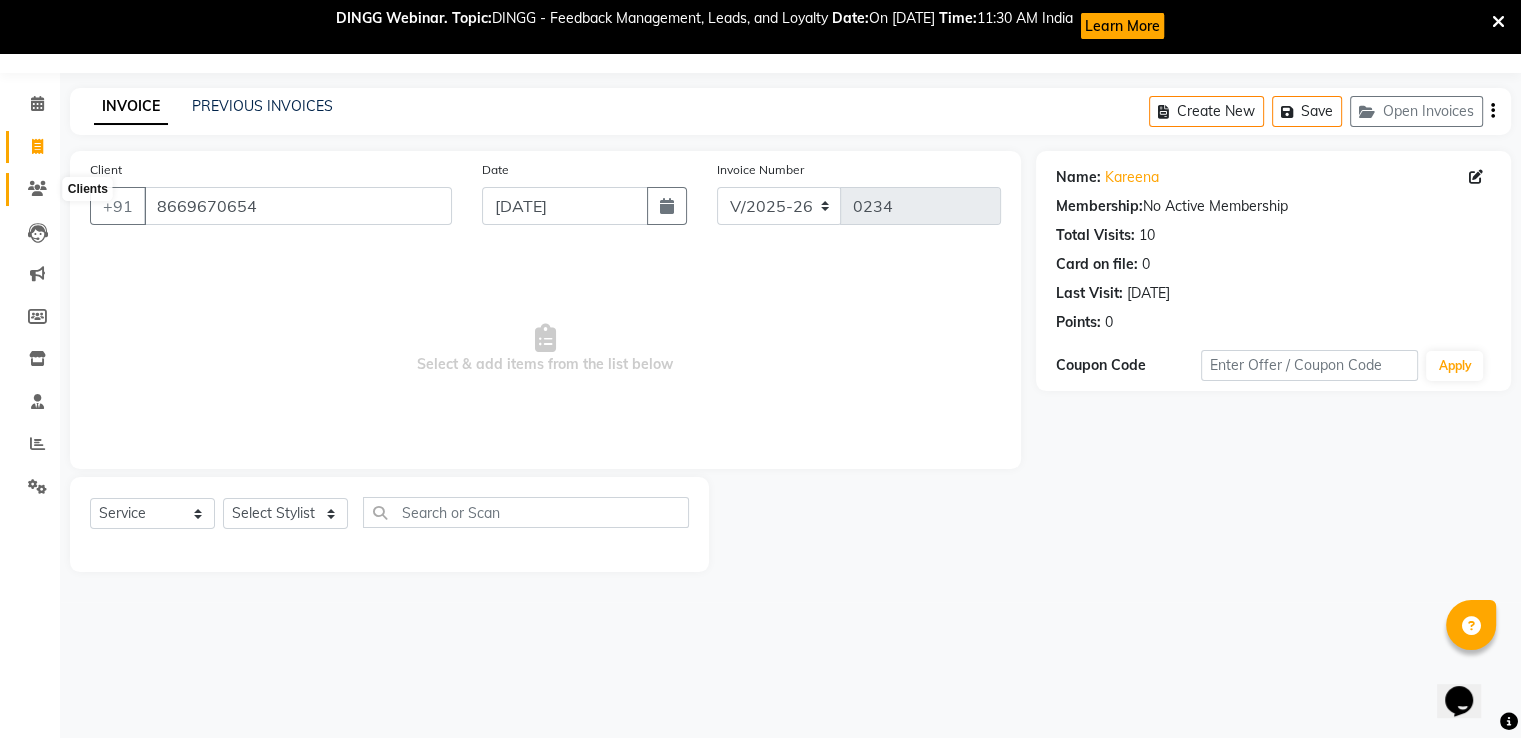 click 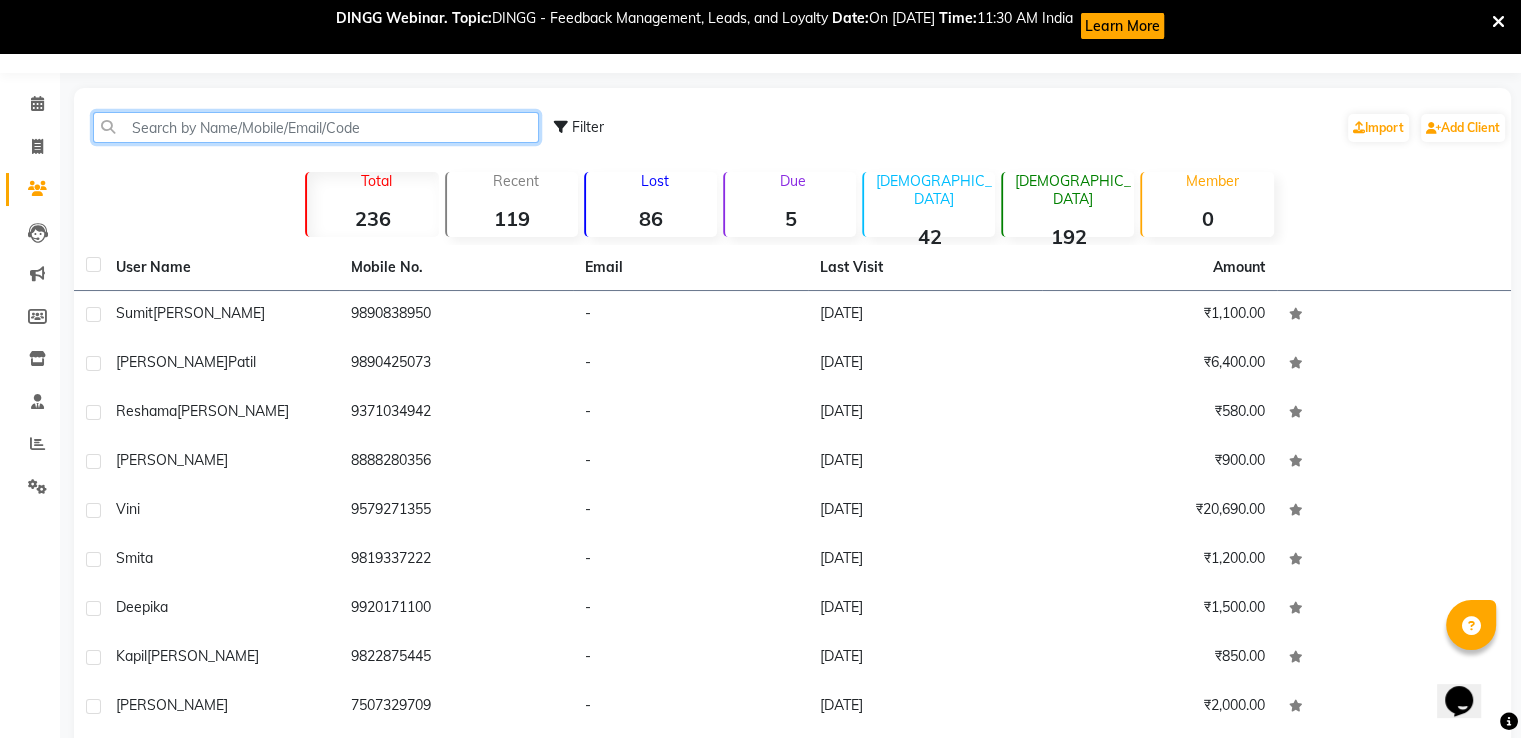 click 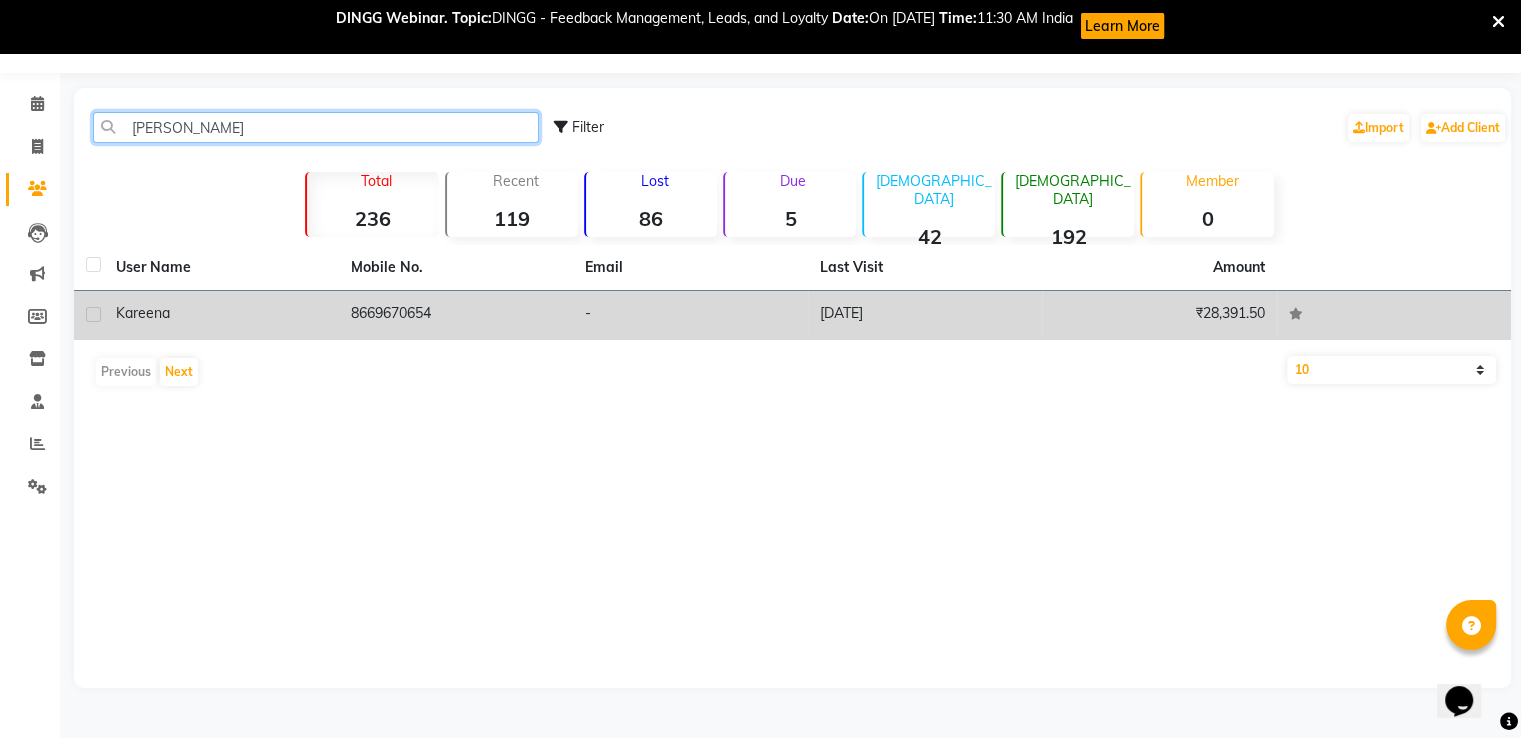 type on "[PERSON_NAME]" 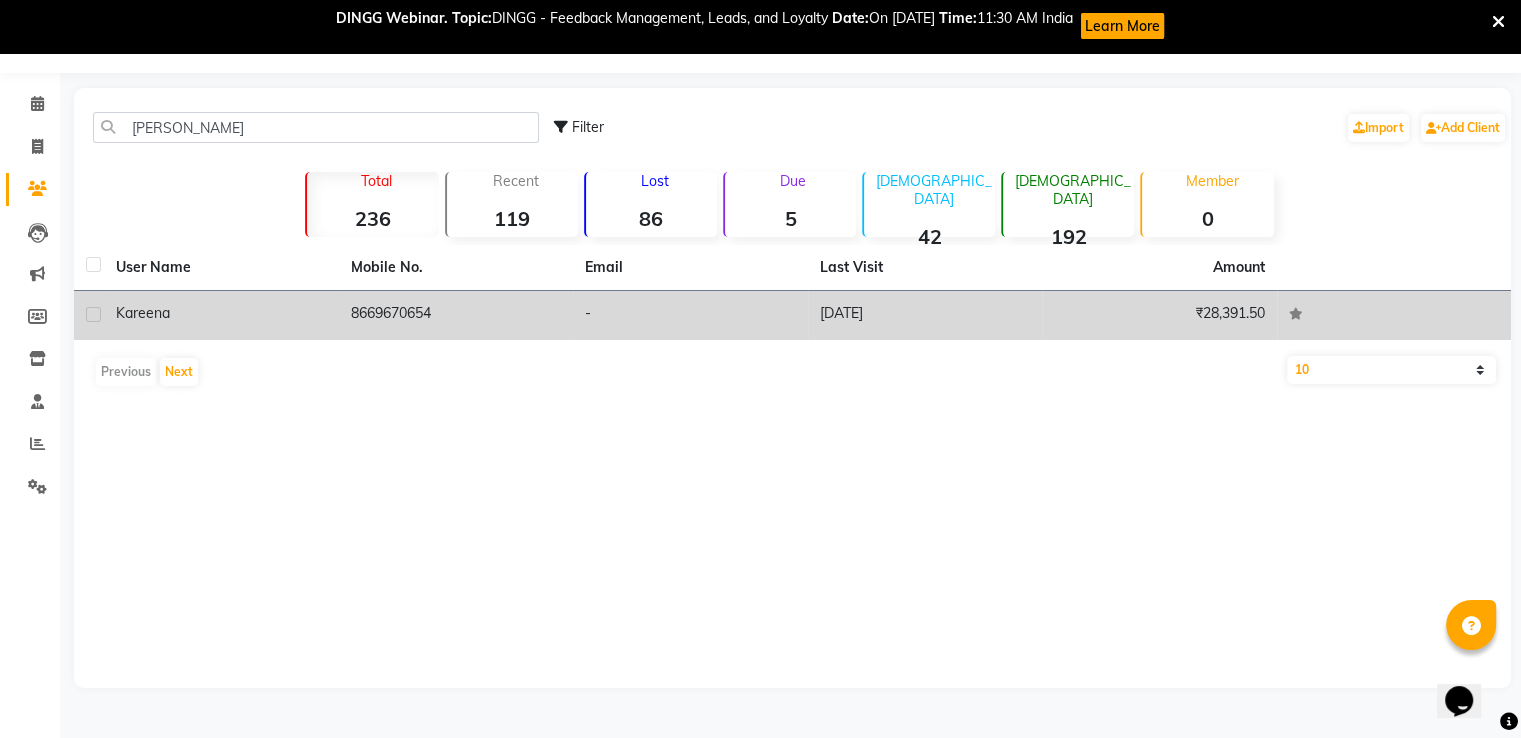 click on "8669670654" 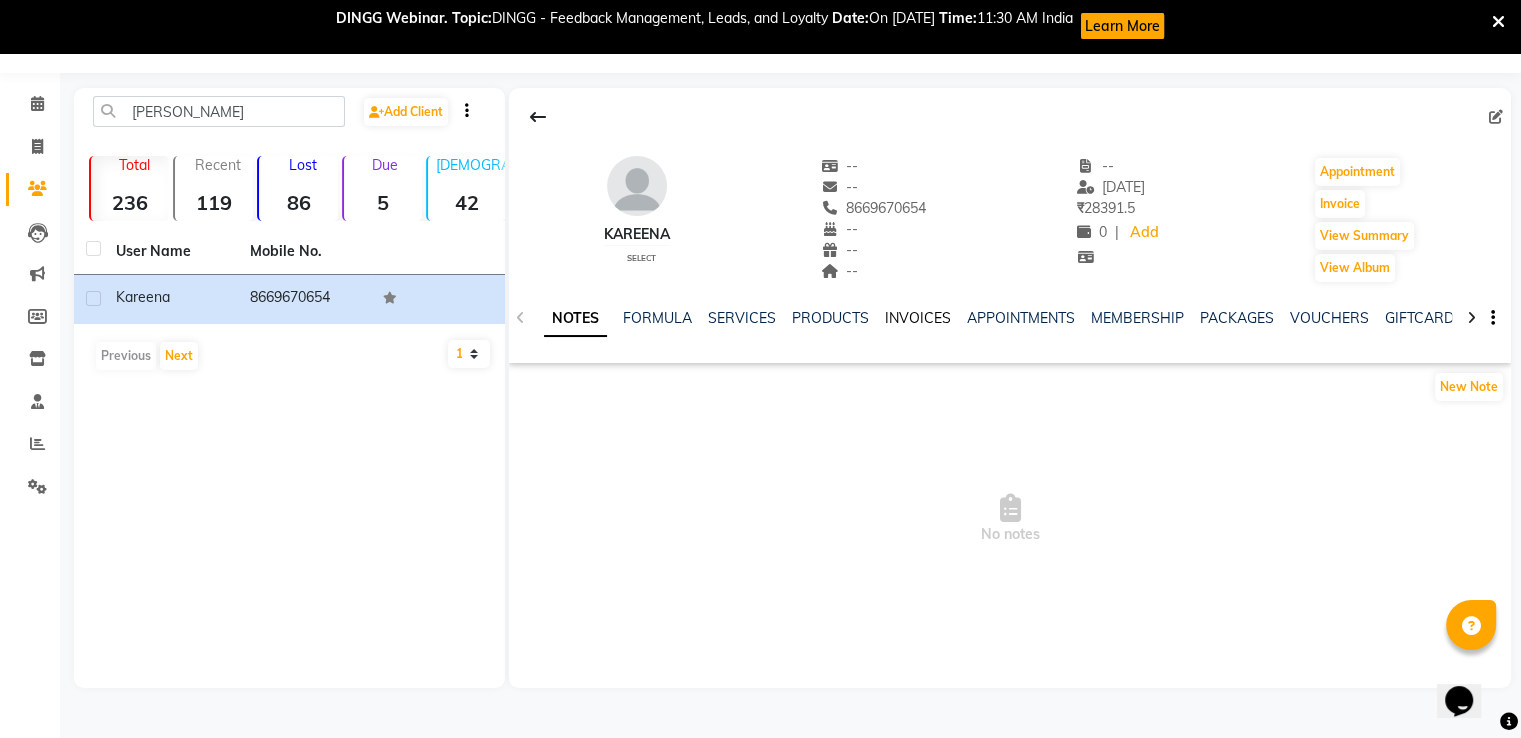 click on "INVOICES" 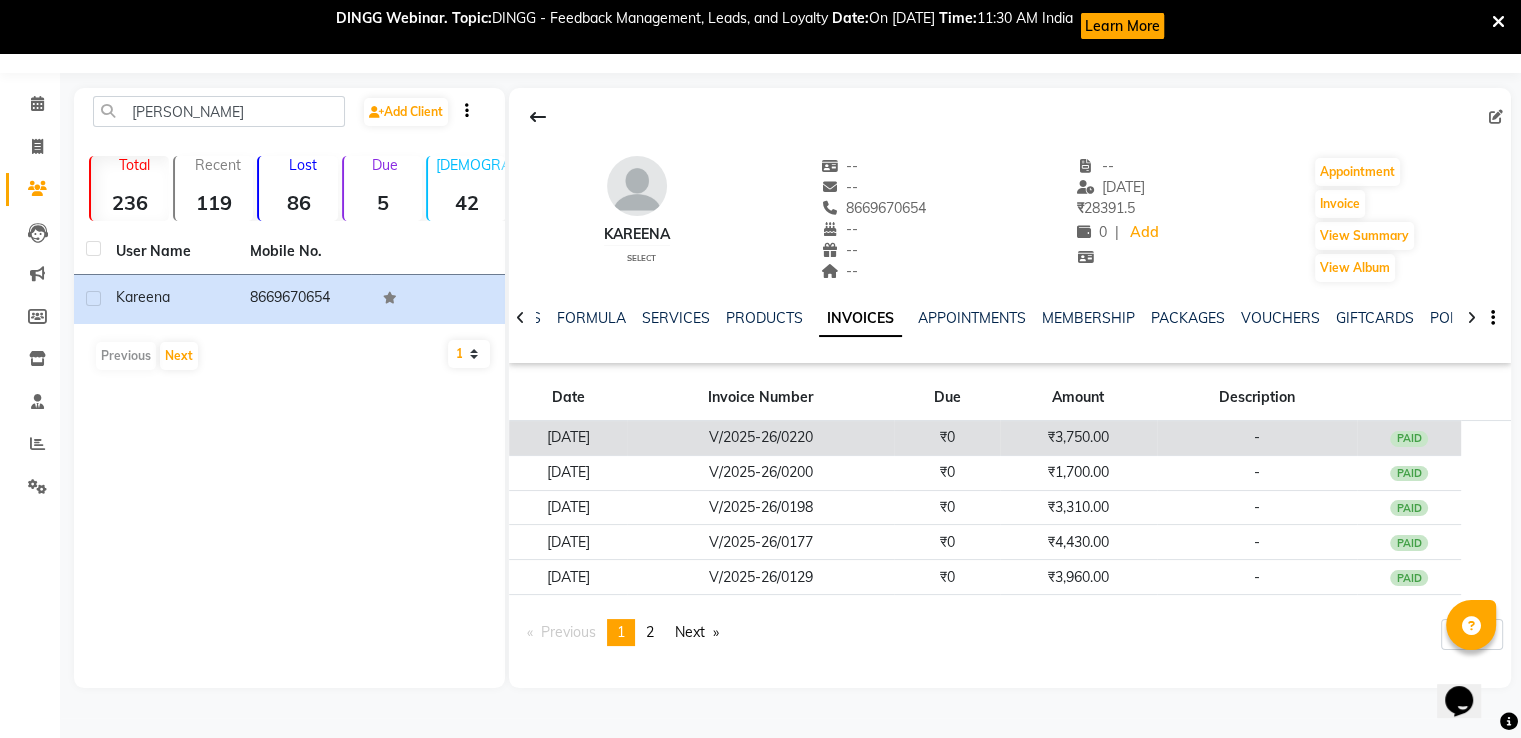 click on "V/2025-26/0220" 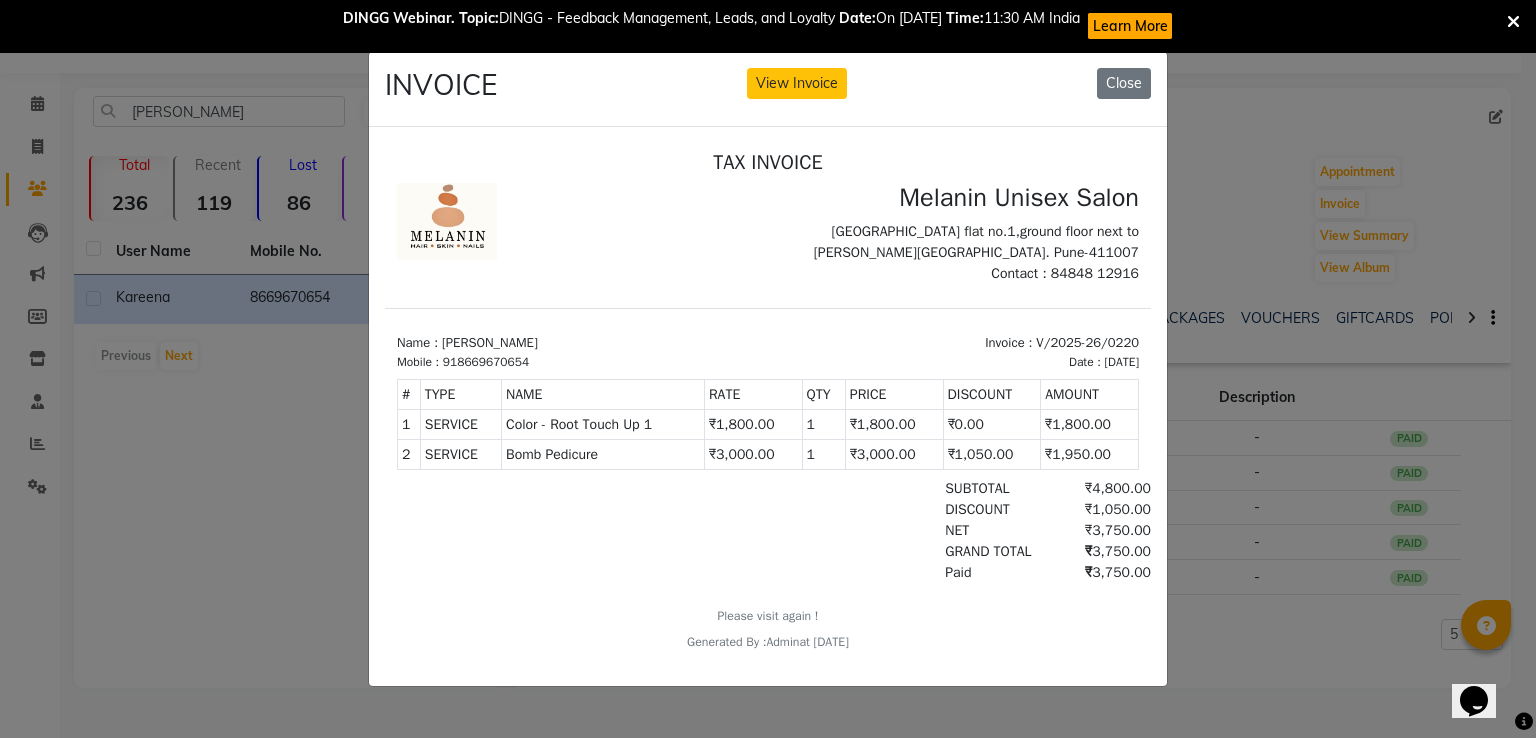 scroll, scrollTop: 0, scrollLeft: 0, axis: both 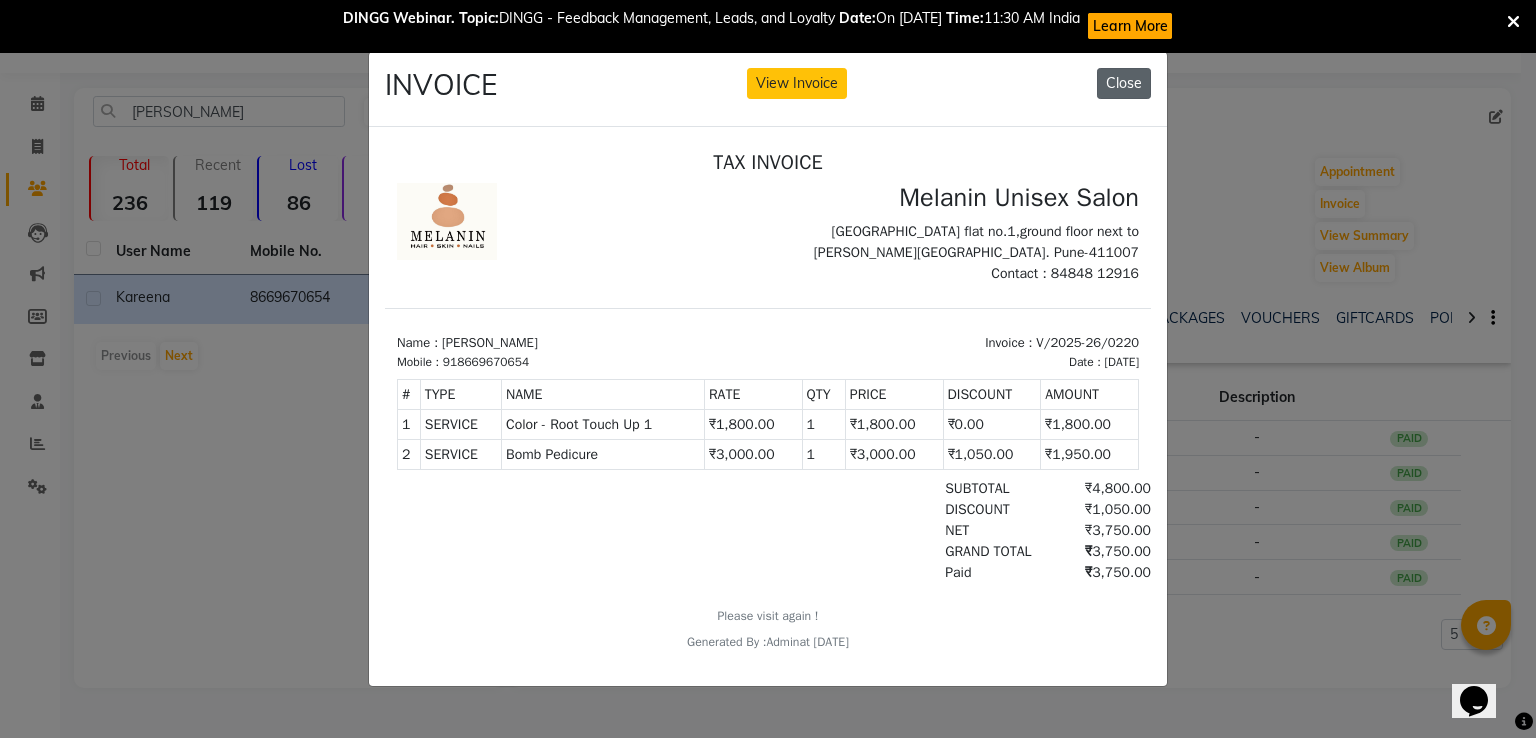 click on "Close" 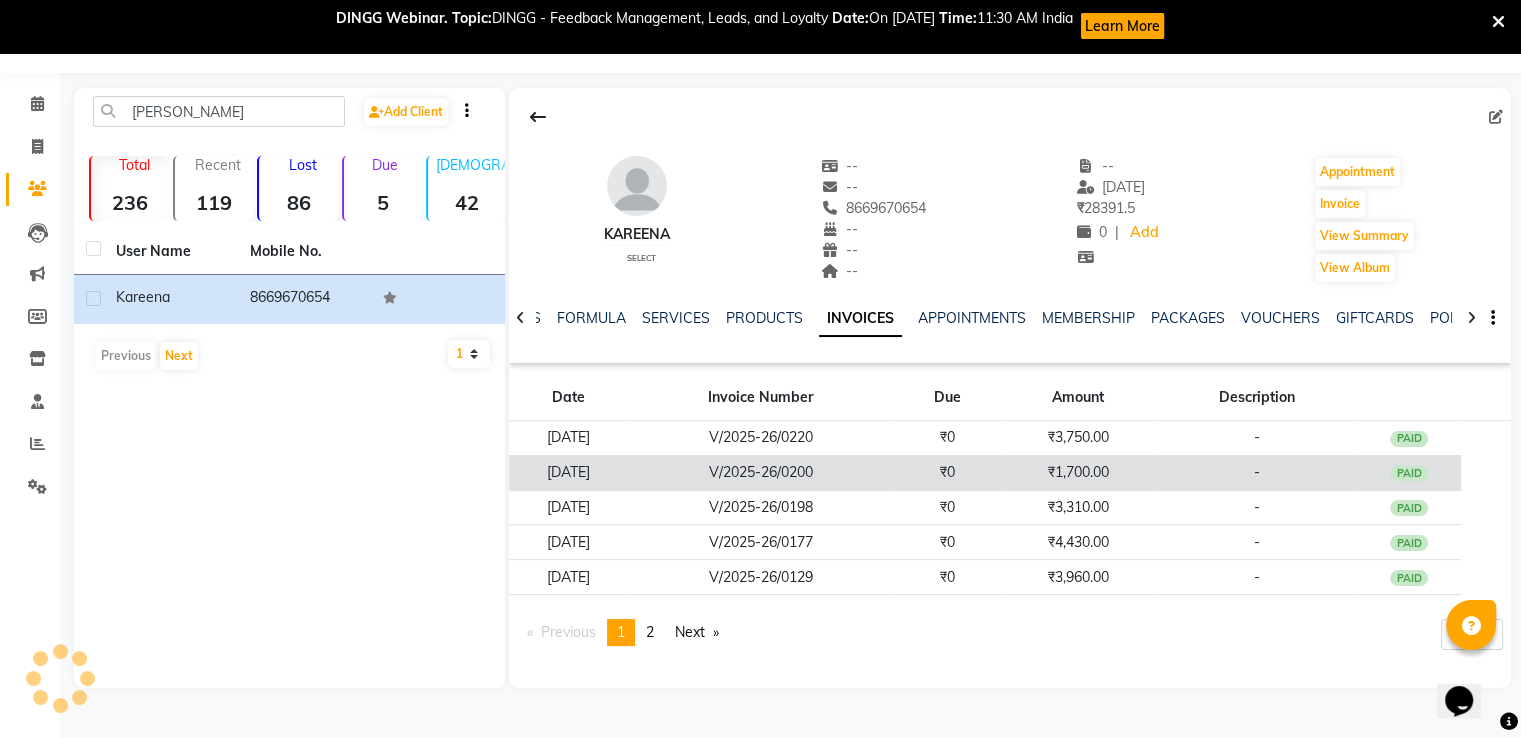 click on "V/2025-26/0200" 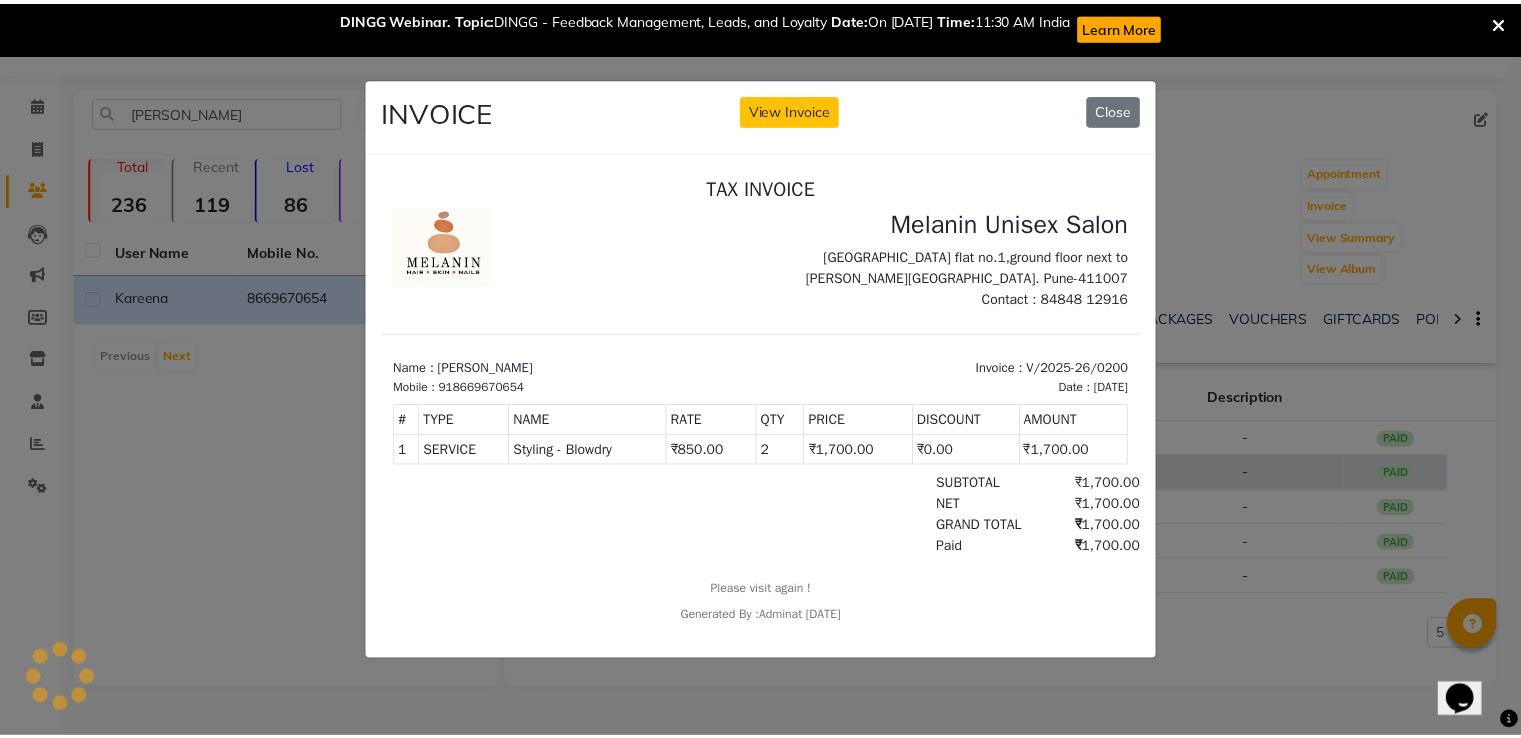 scroll, scrollTop: 0, scrollLeft: 0, axis: both 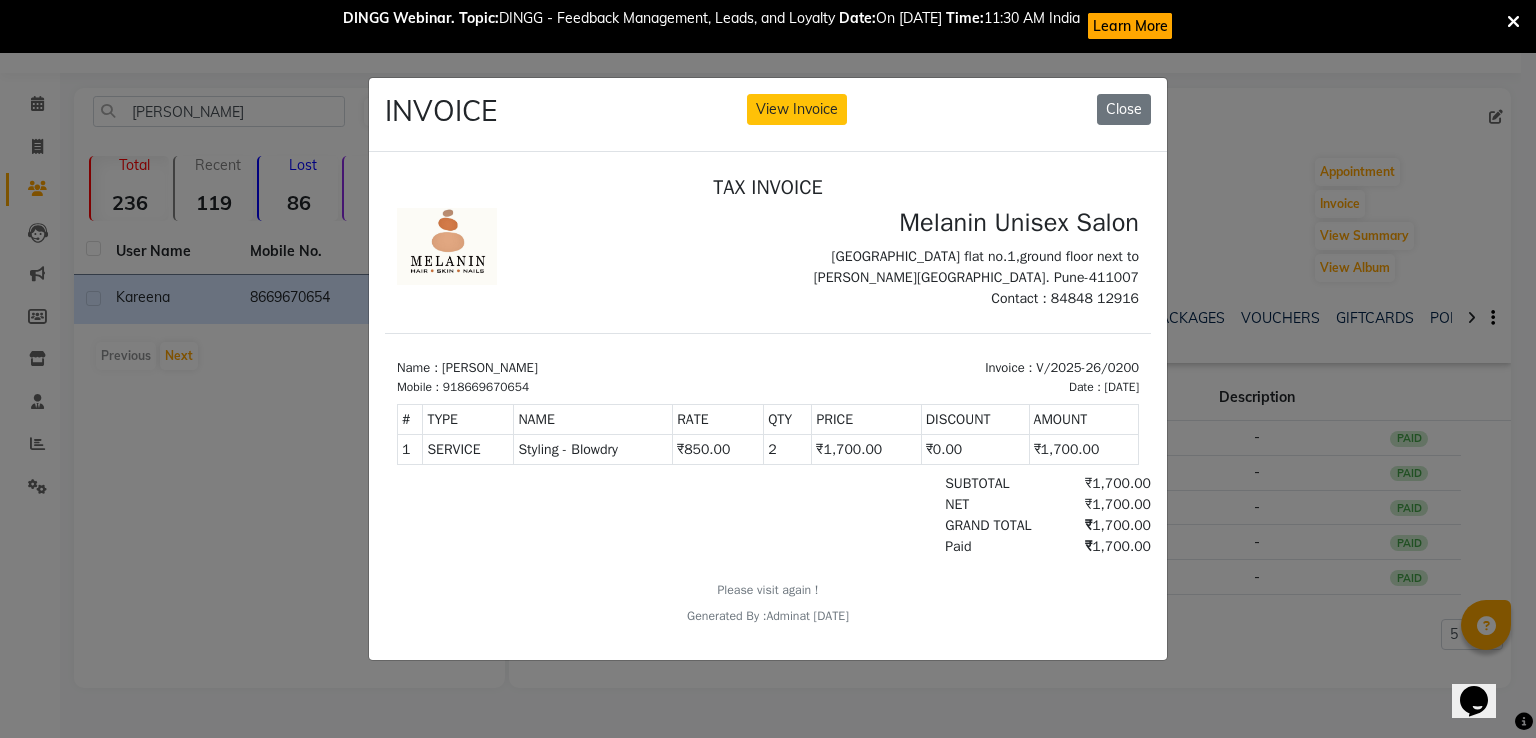 click on "2" at bounding box center (788, 449) 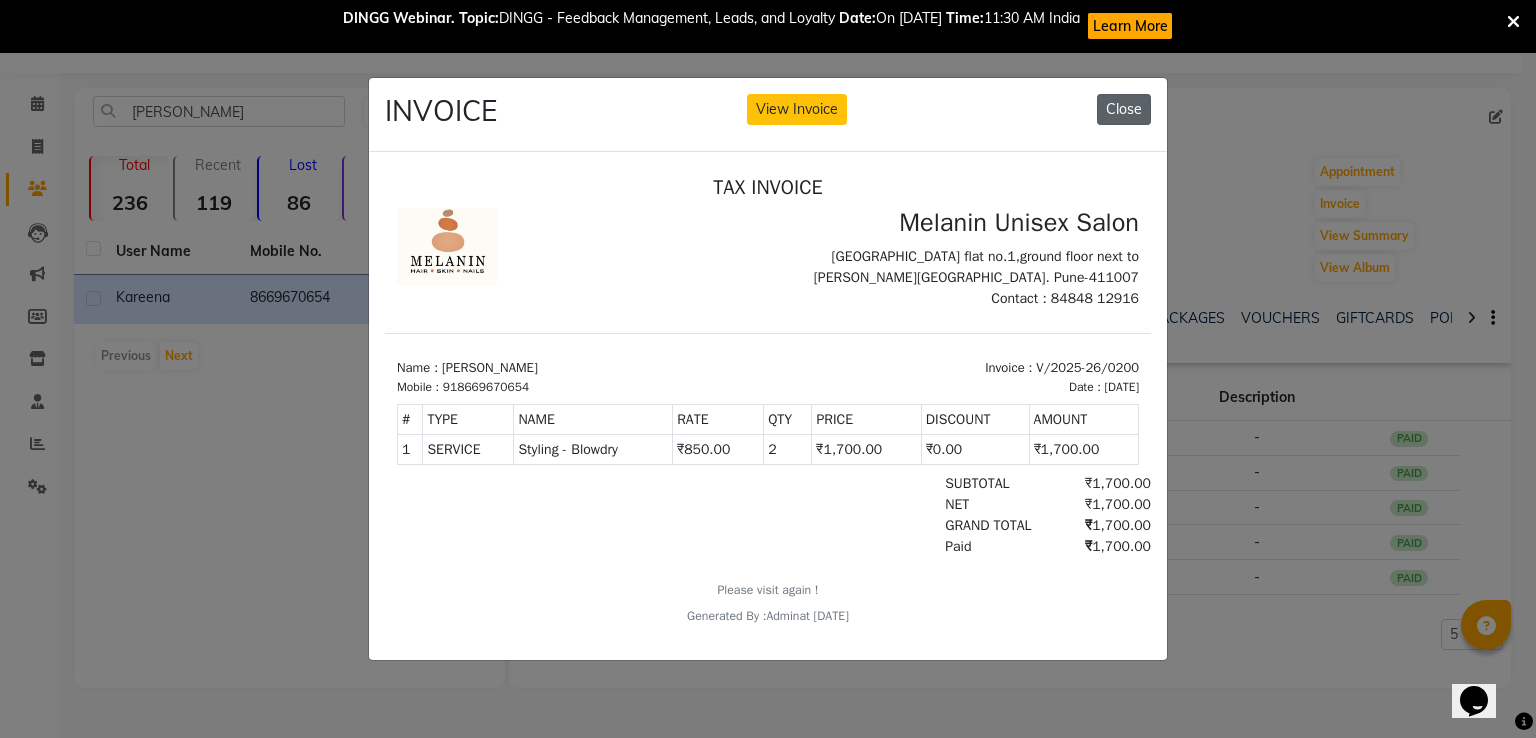 click on "Close" 